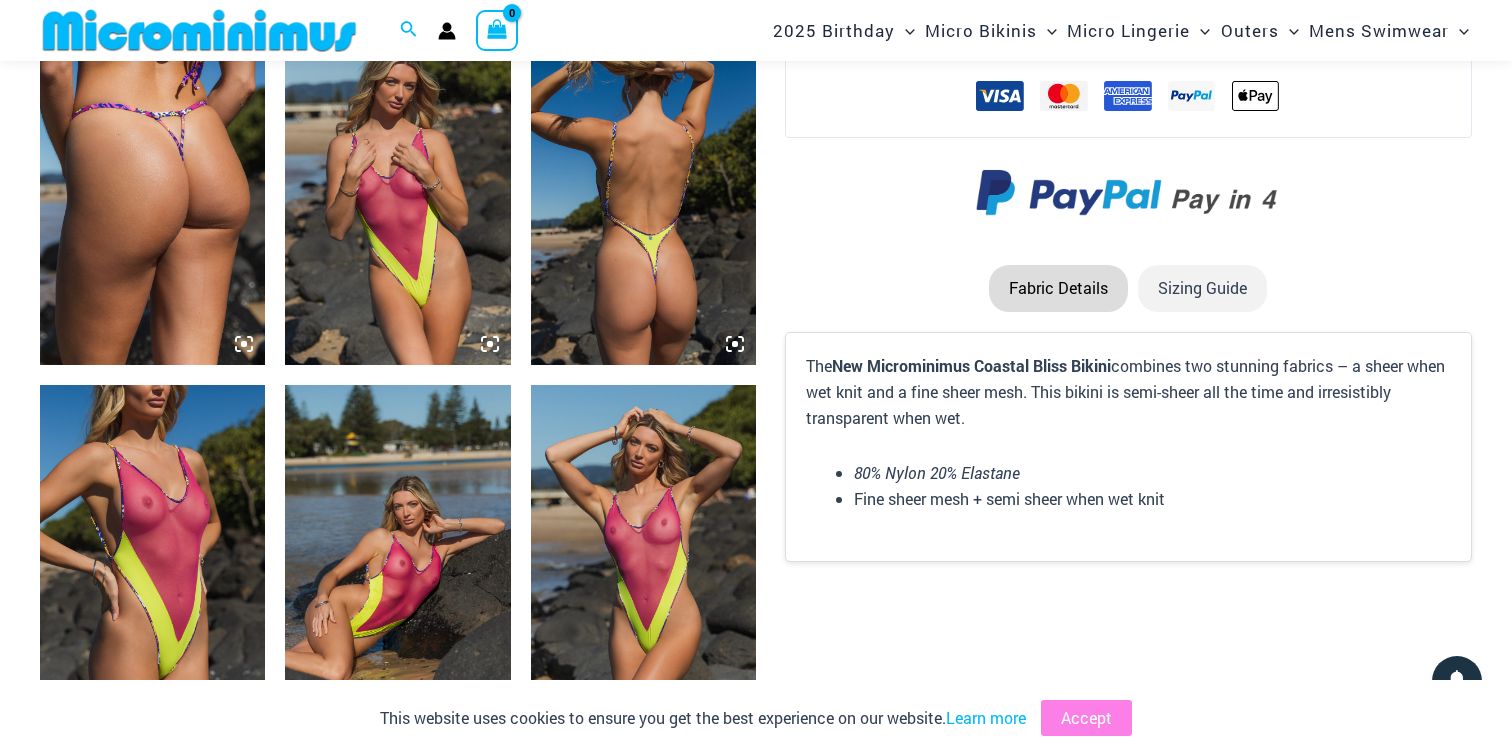 scroll, scrollTop: 2694, scrollLeft: 0, axis: vertical 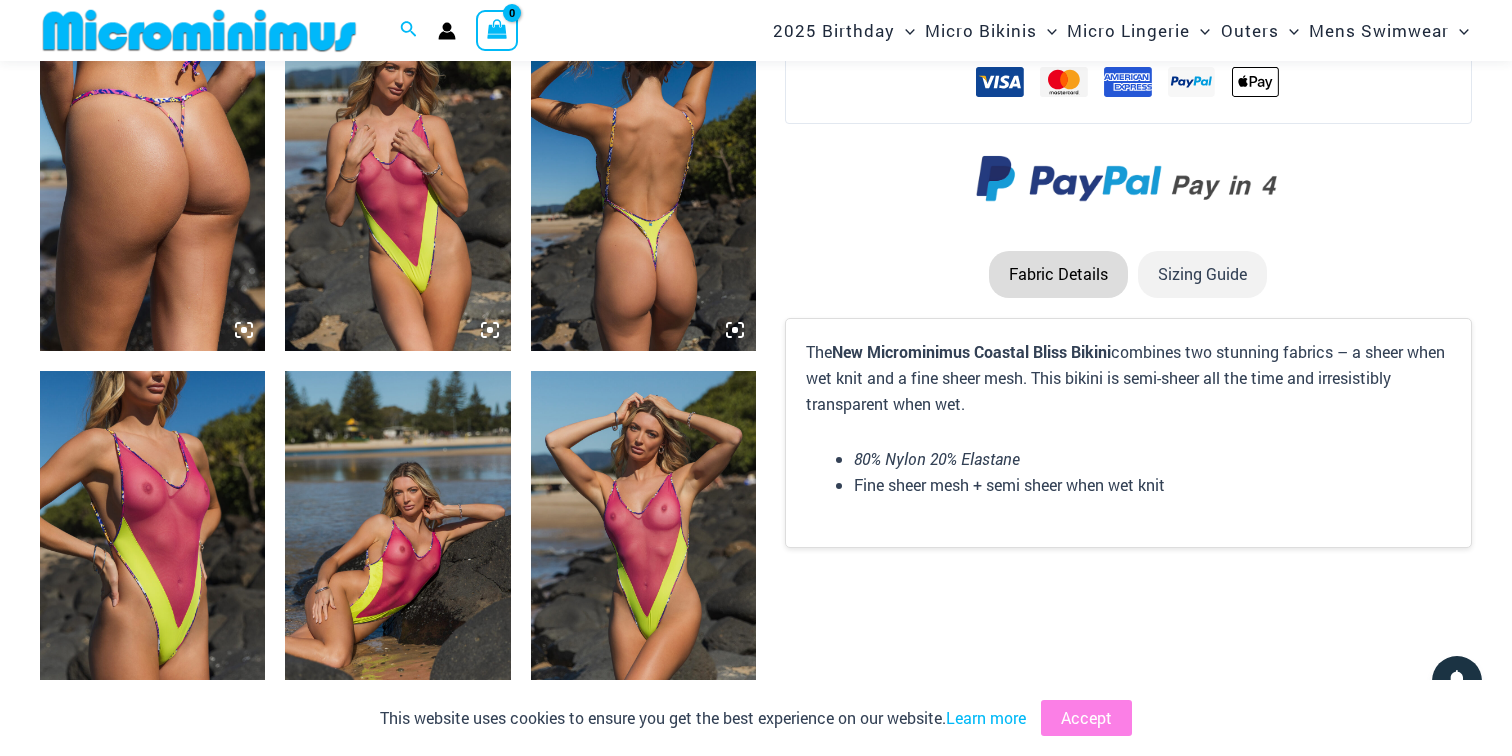 click at bounding box center [152, 540] 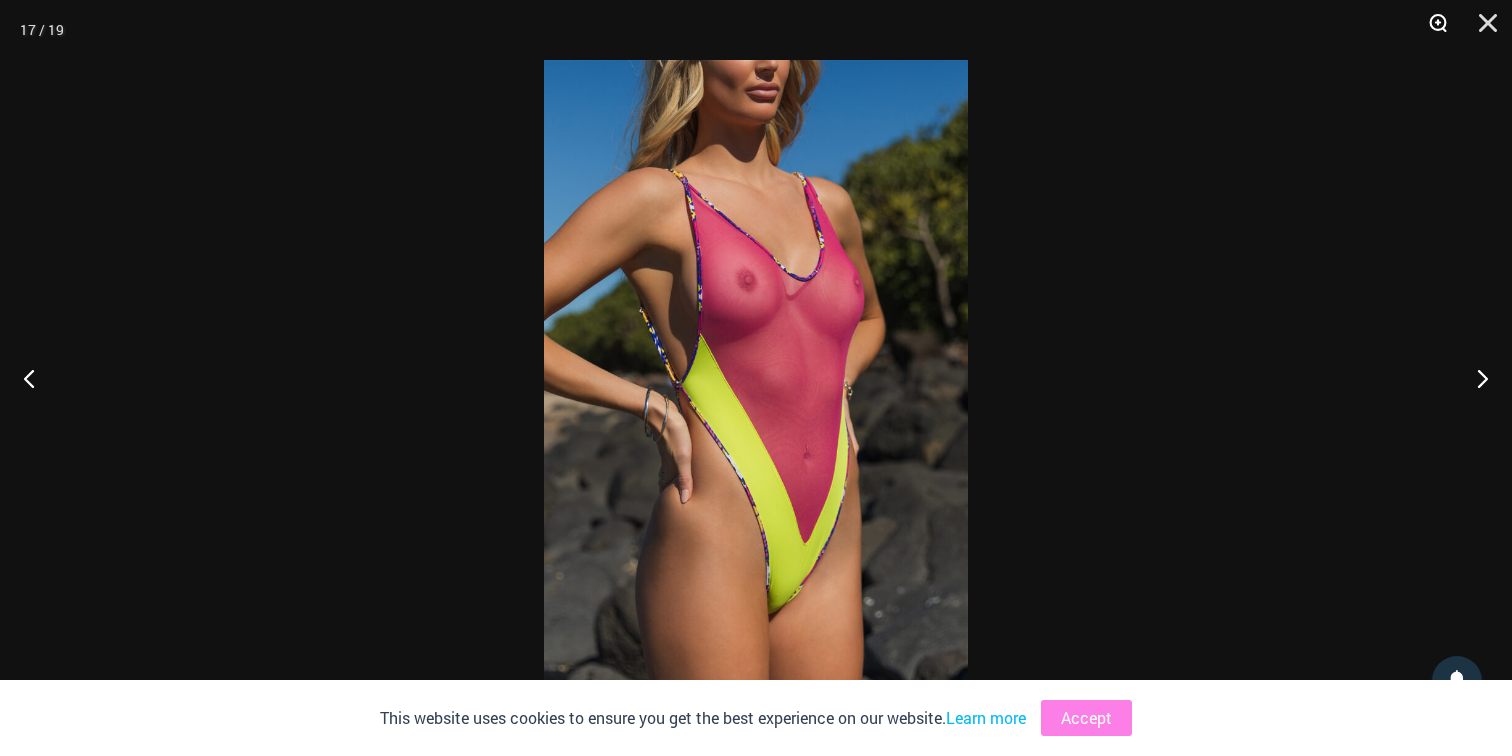 click at bounding box center (1431, 30) 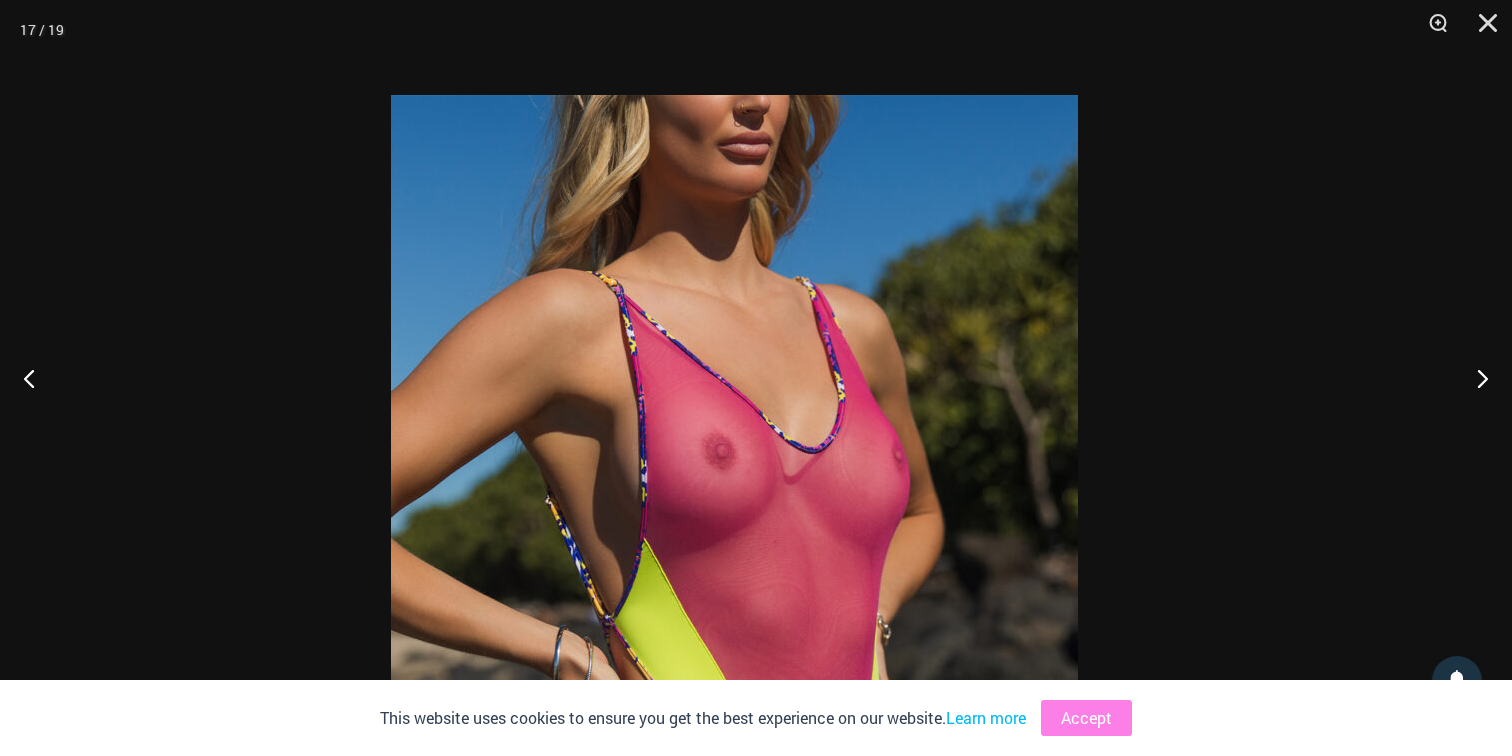 click at bounding box center (734, 610) 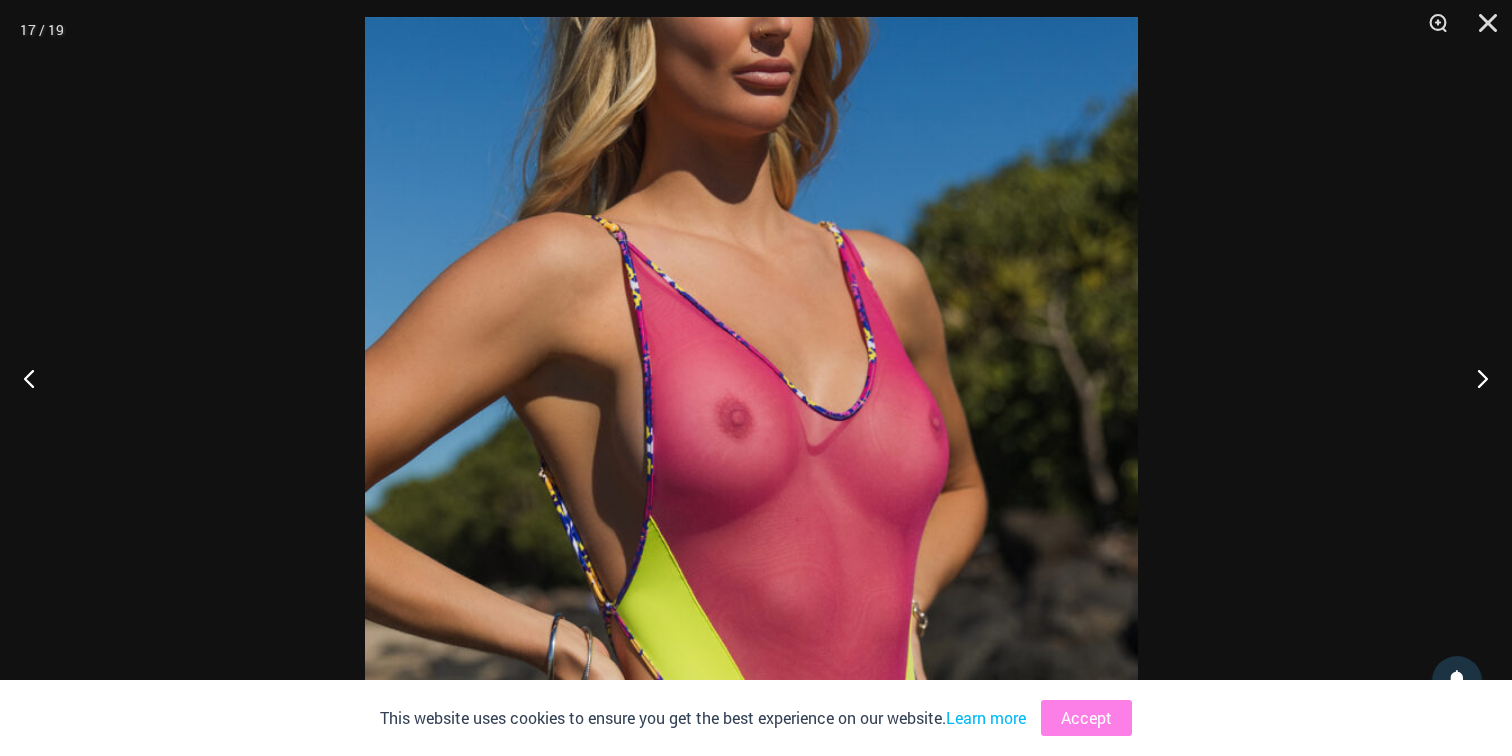 click at bounding box center (756, 378) 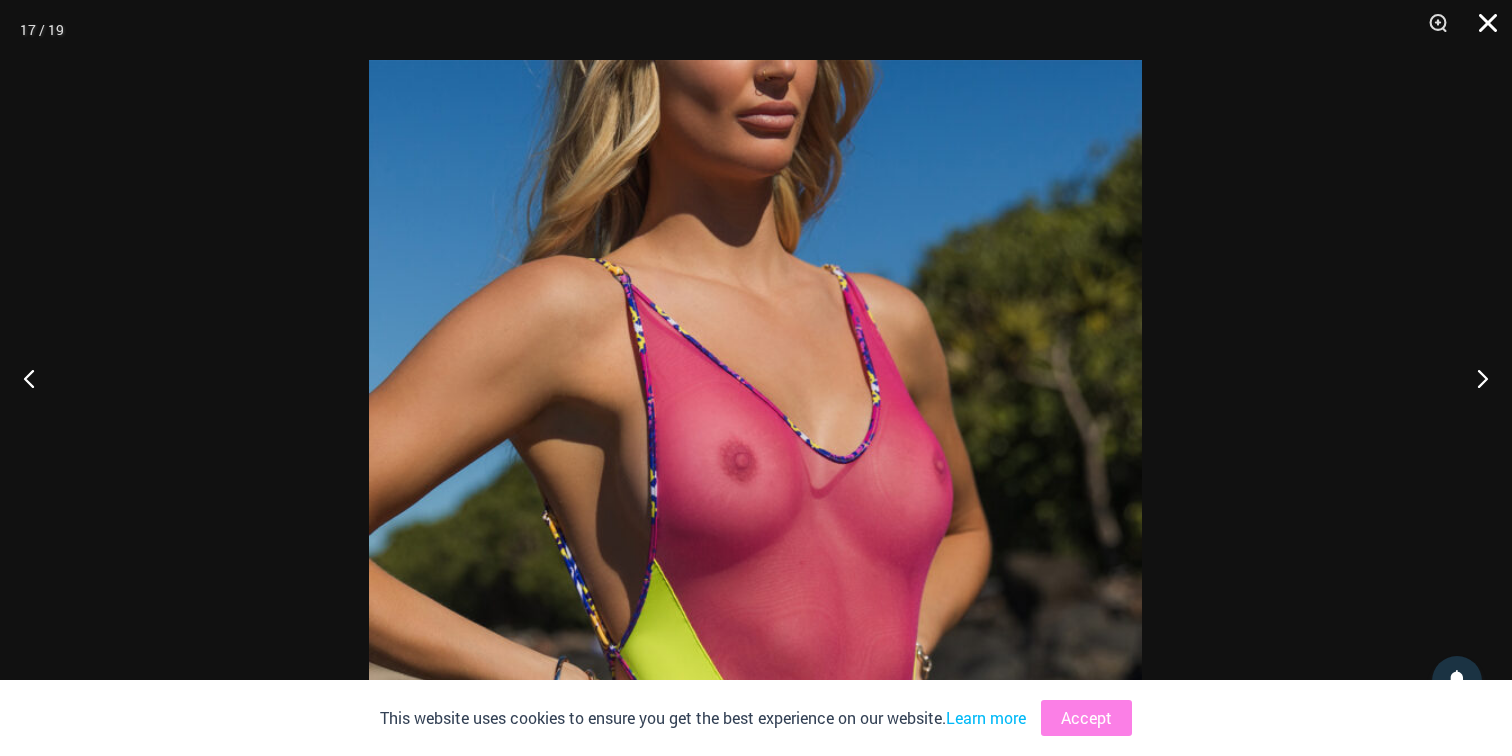 click at bounding box center (1481, 30) 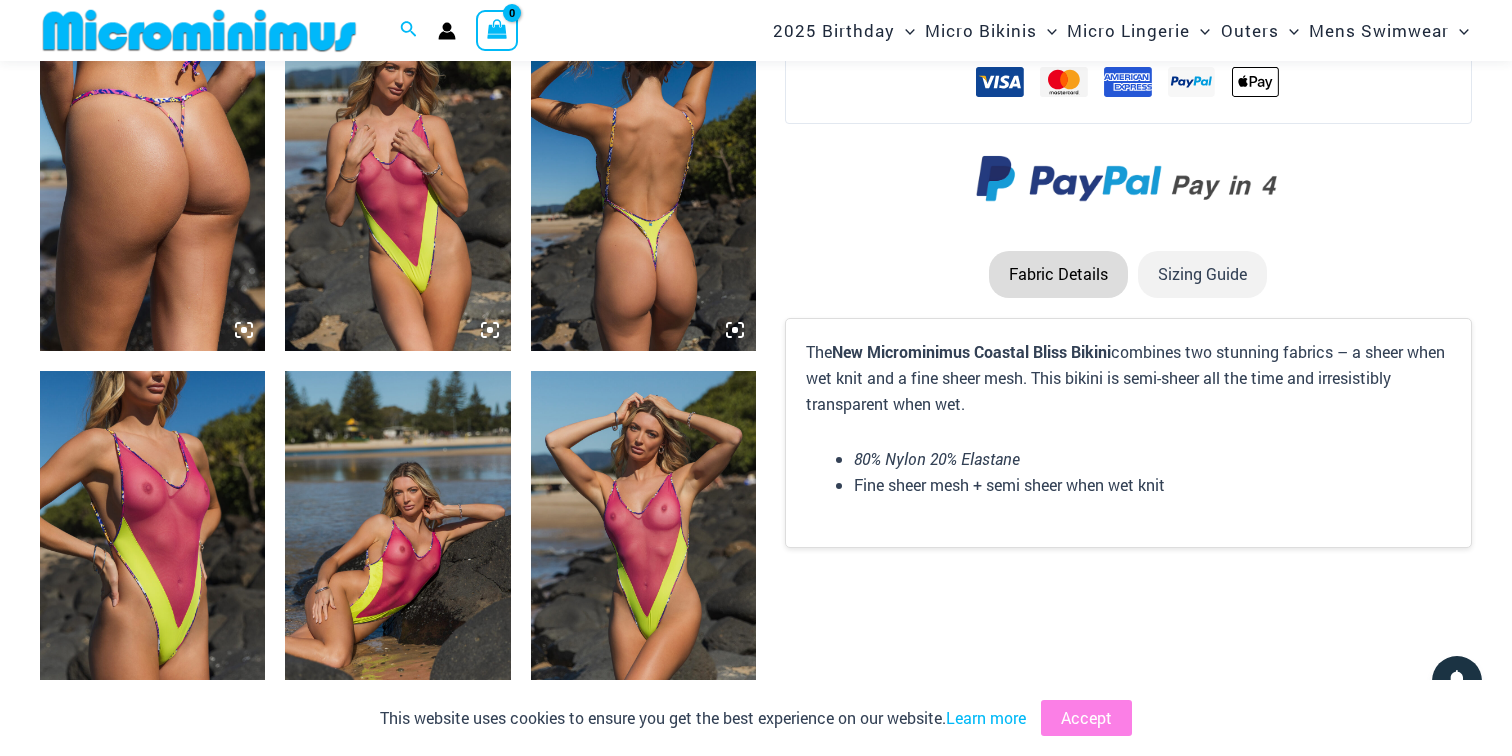 click at bounding box center [643, 540] 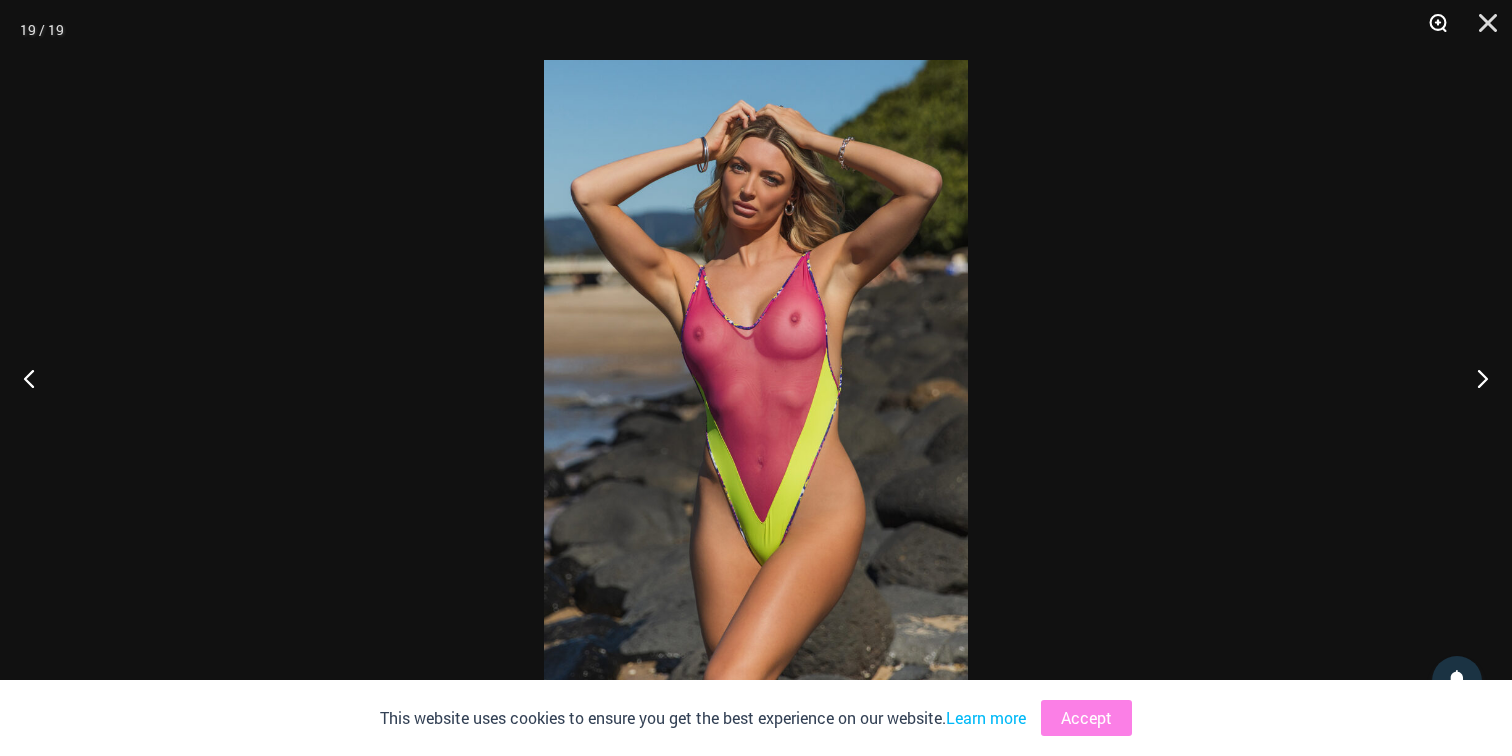 click at bounding box center [1431, 30] 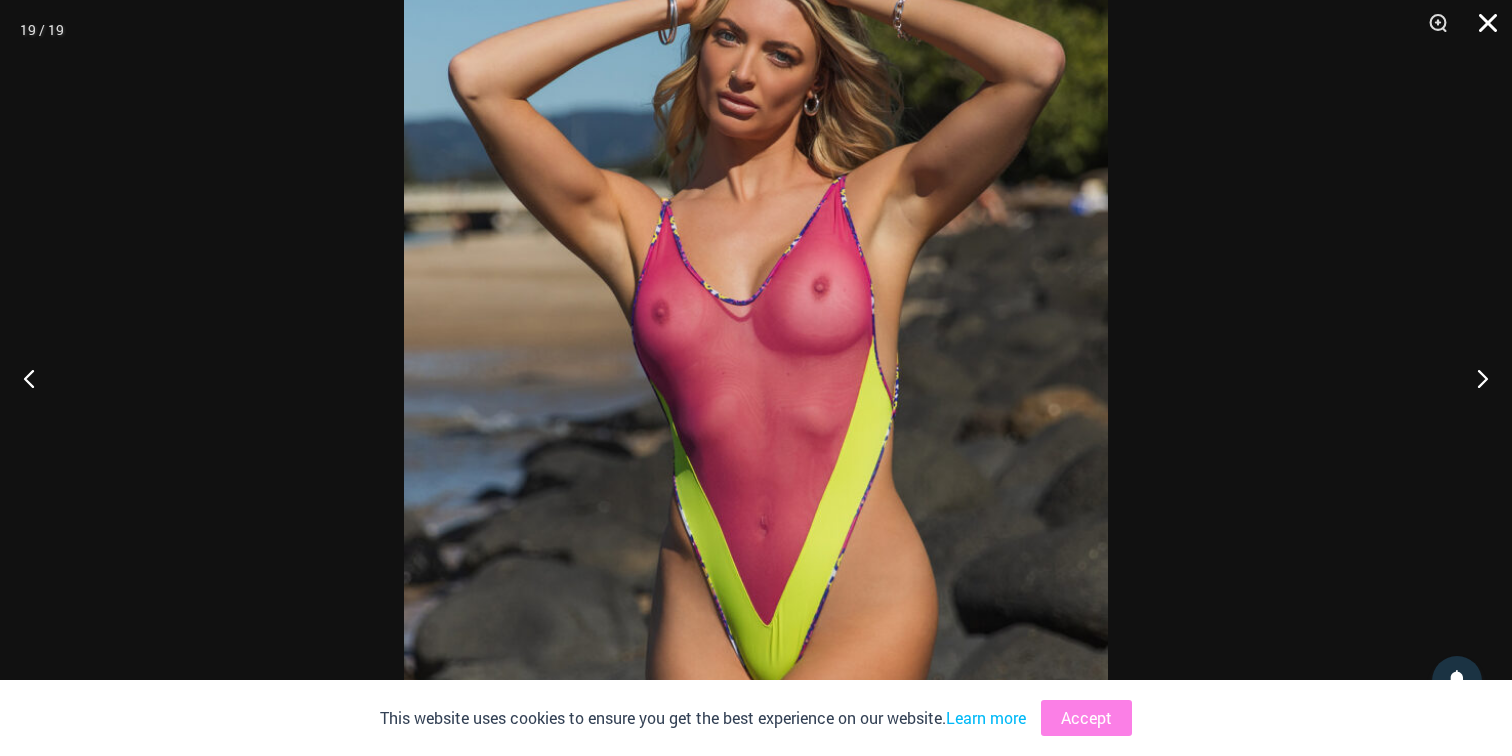 click at bounding box center [1481, 30] 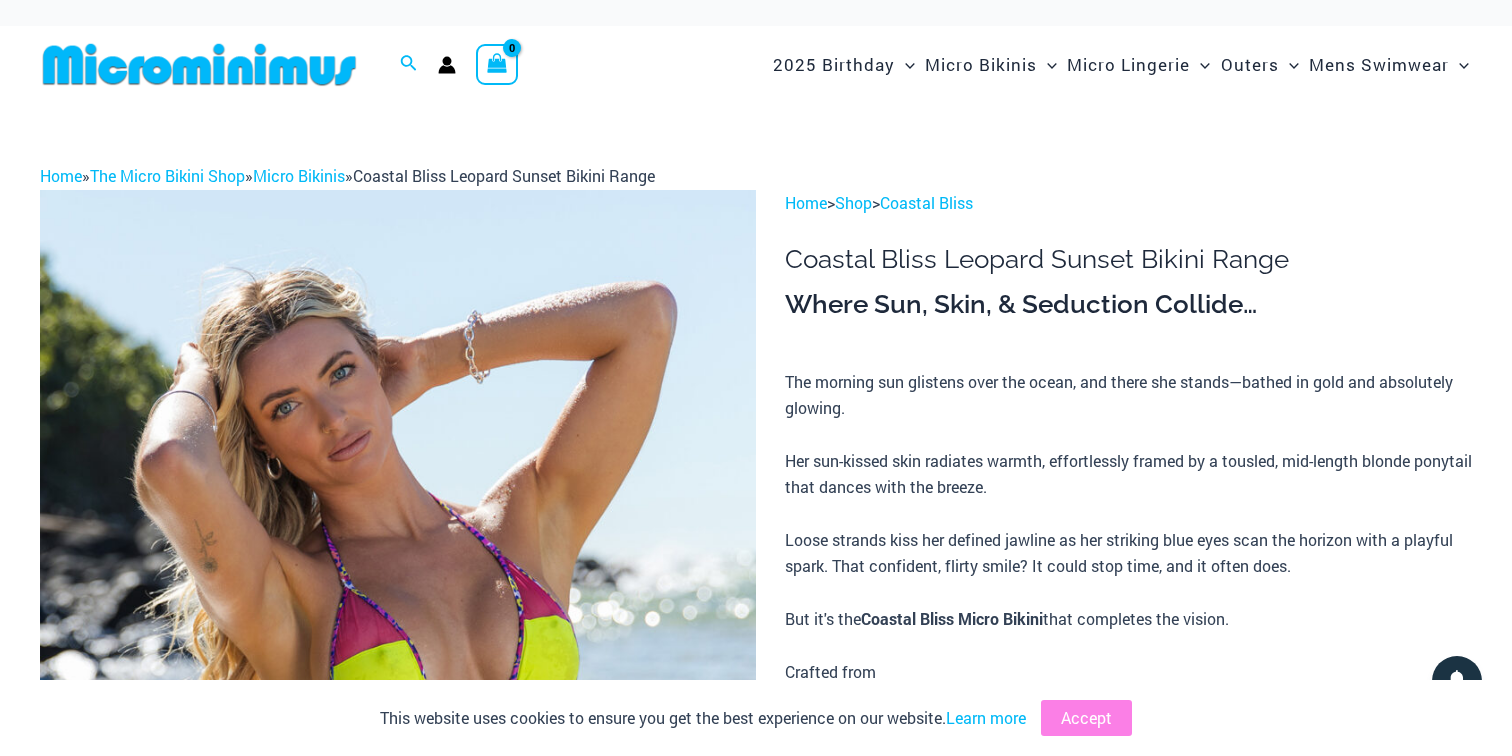 scroll, scrollTop: 0, scrollLeft: 0, axis: both 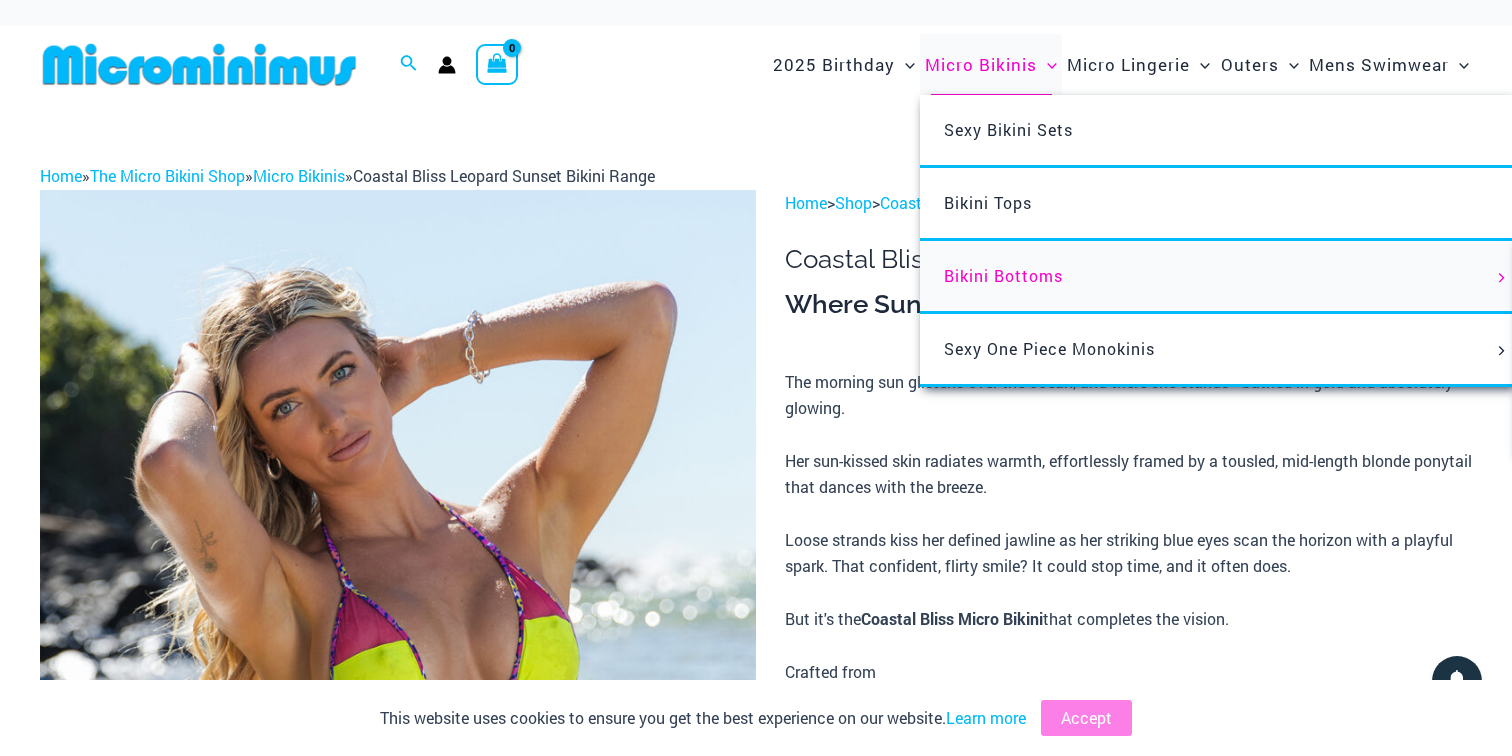 click on "Bikini Bottoms" at bounding box center [1003, 275] 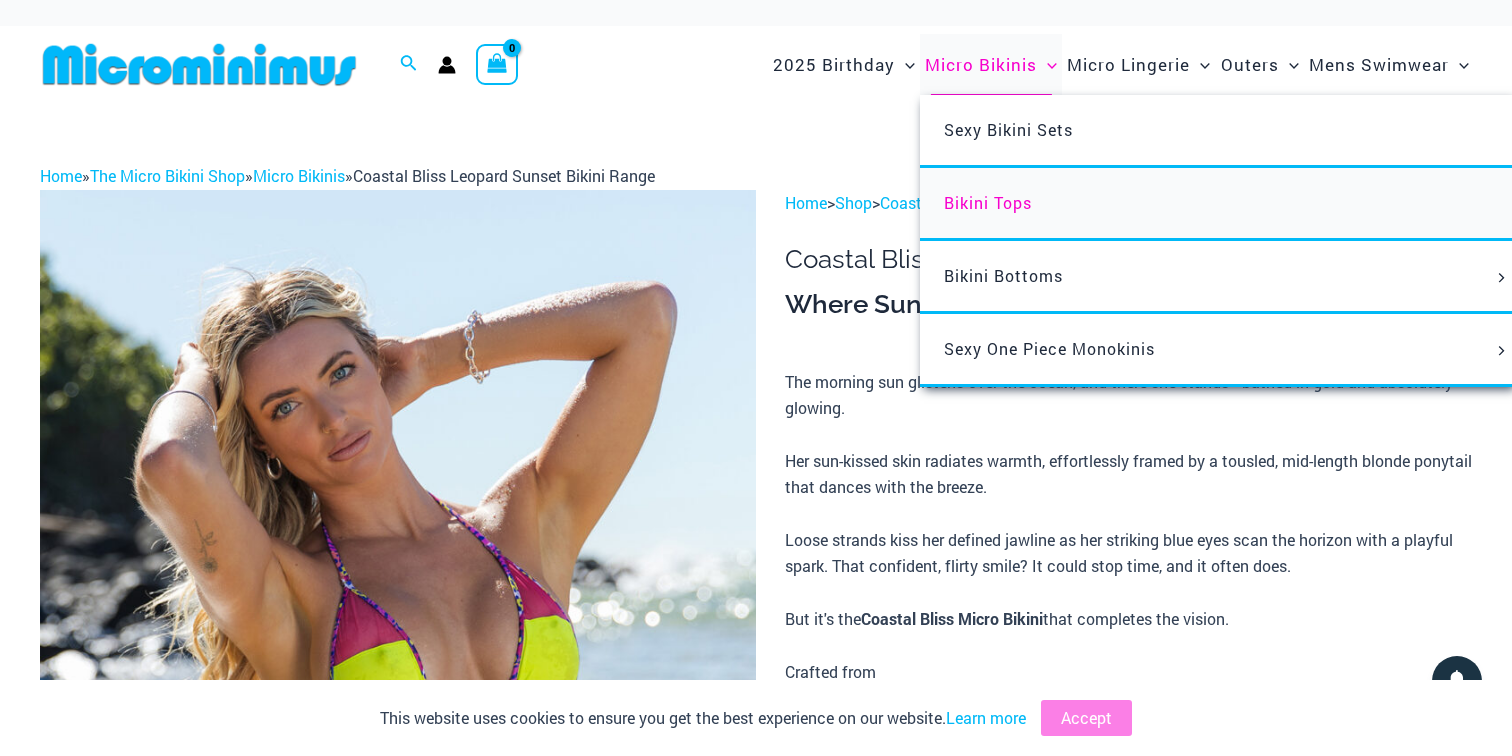click on "Bikini Tops" at bounding box center (988, 202) 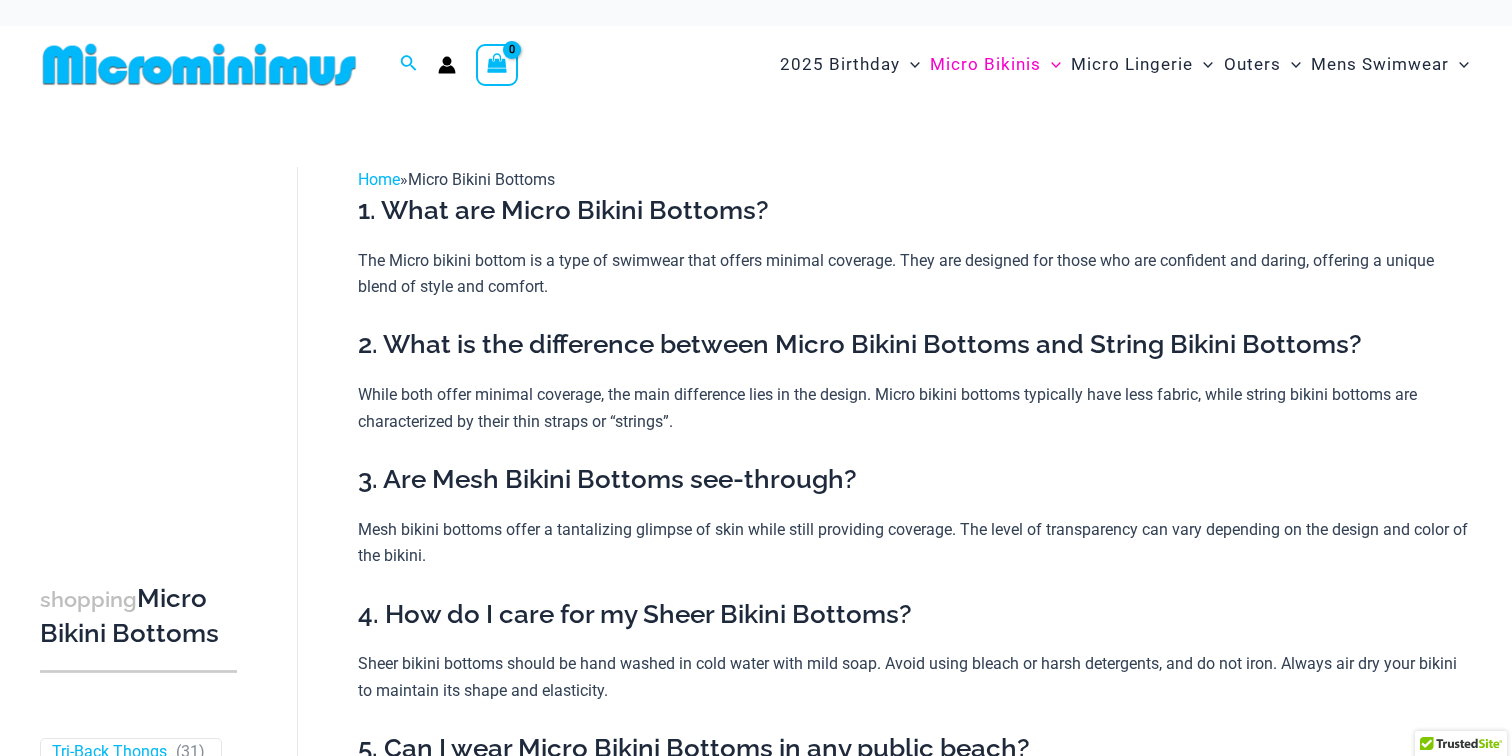 scroll, scrollTop: 0, scrollLeft: 0, axis: both 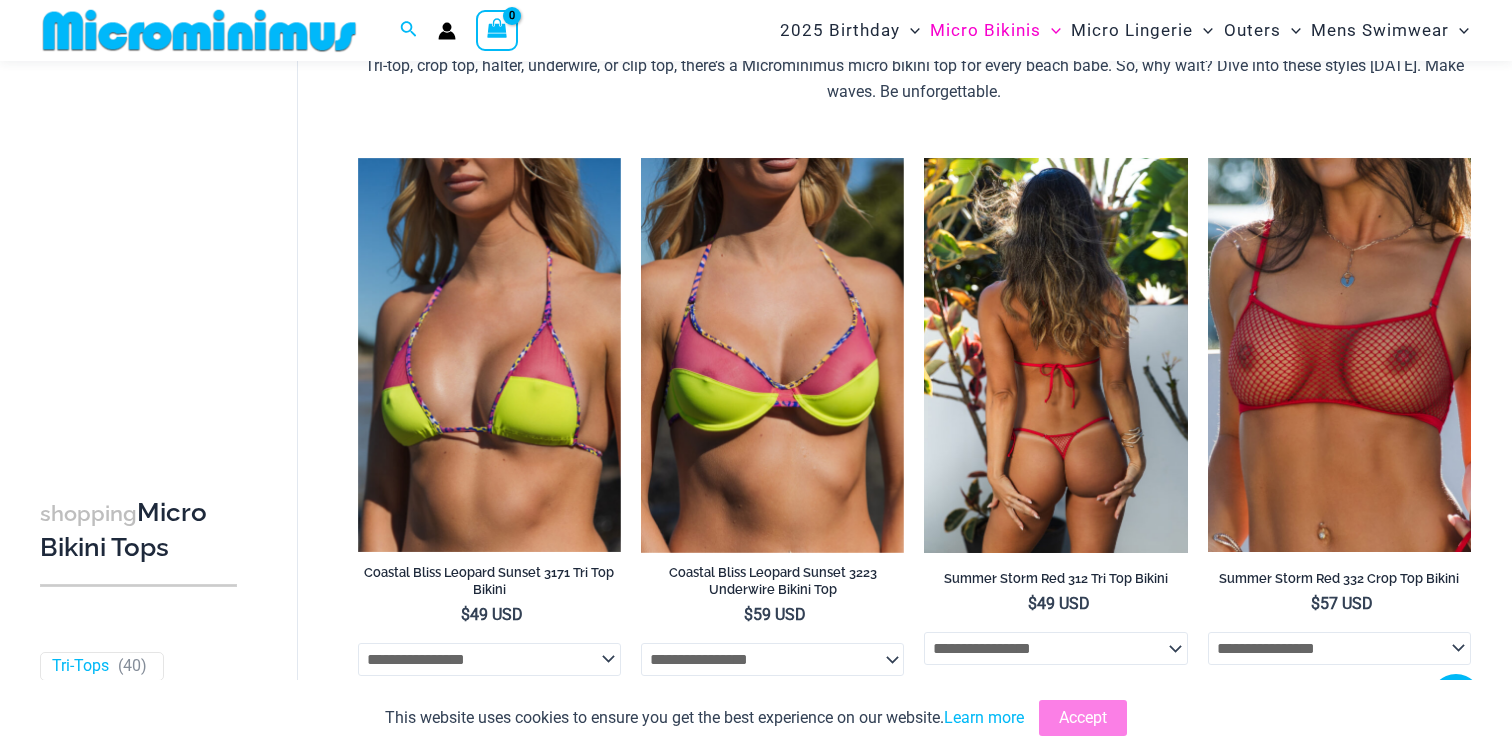 click at bounding box center [1055, 355] 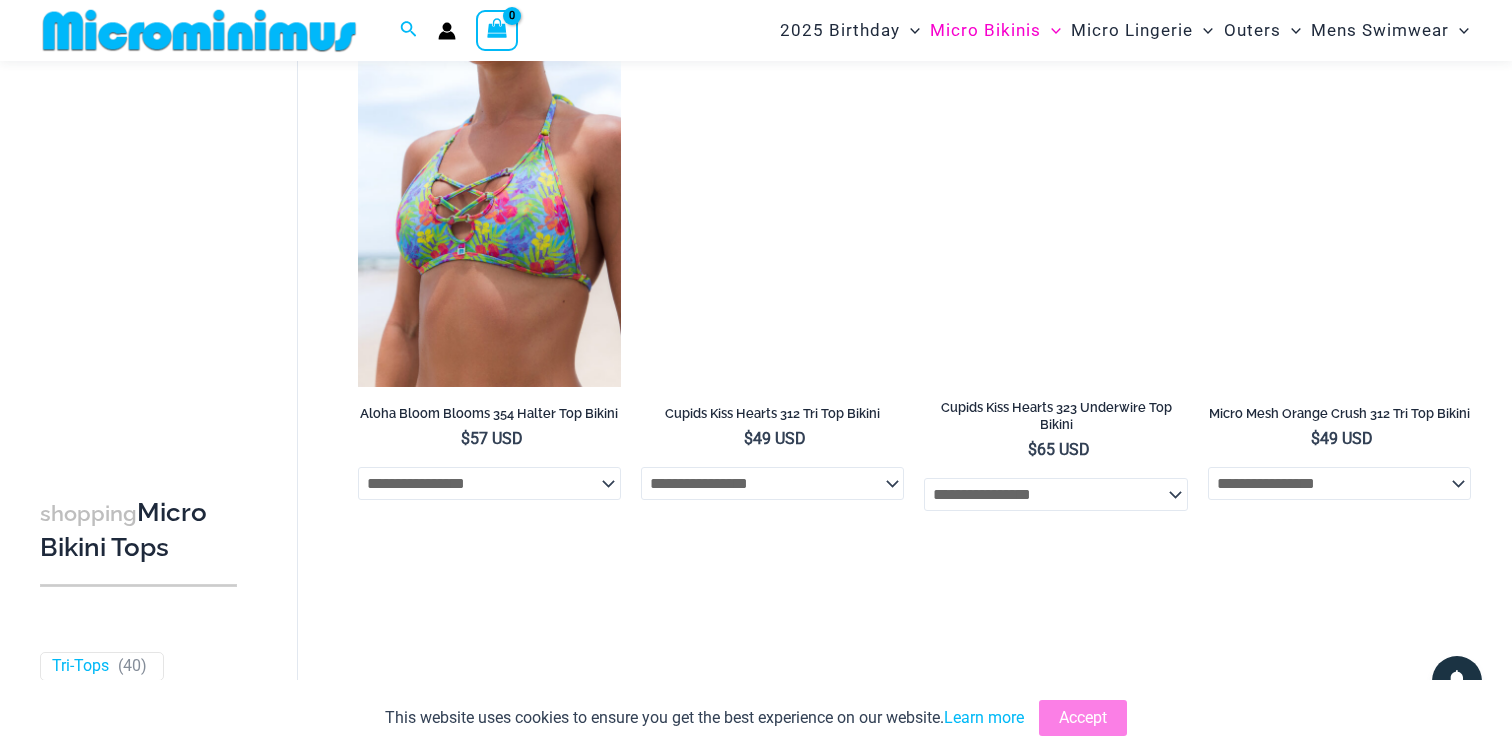 scroll, scrollTop: 4180, scrollLeft: 0, axis: vertical 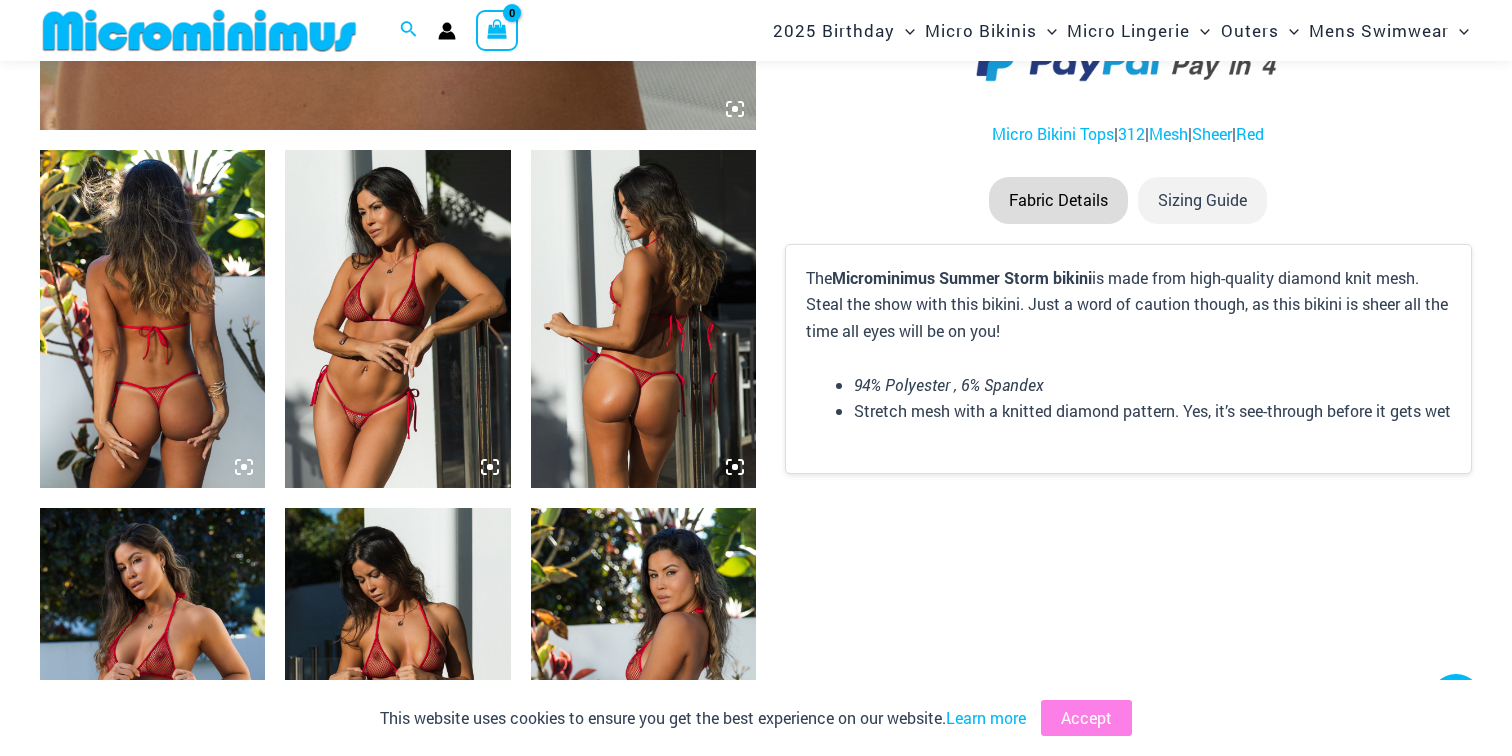 click at bounding box center [397, 319] 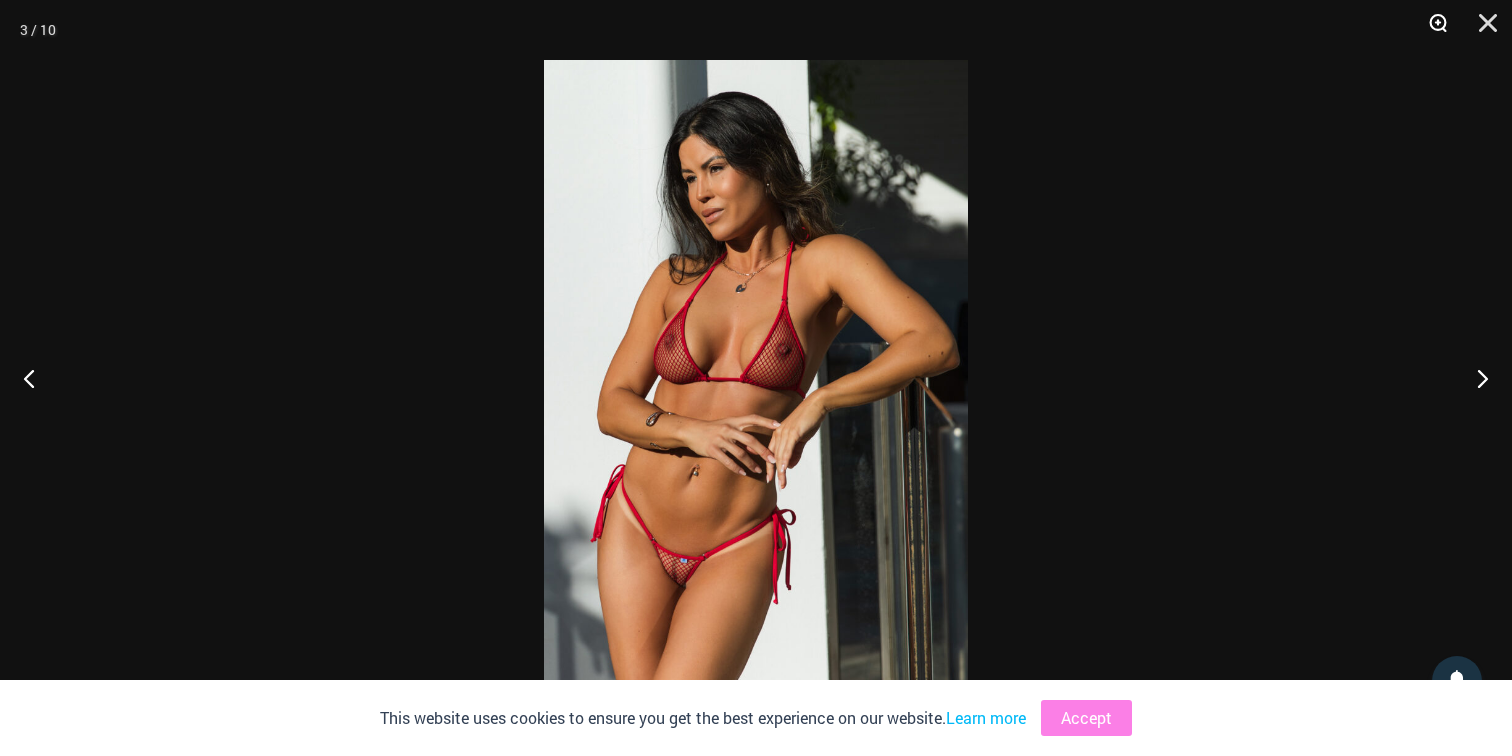 click at bounding box center (1431, 30) 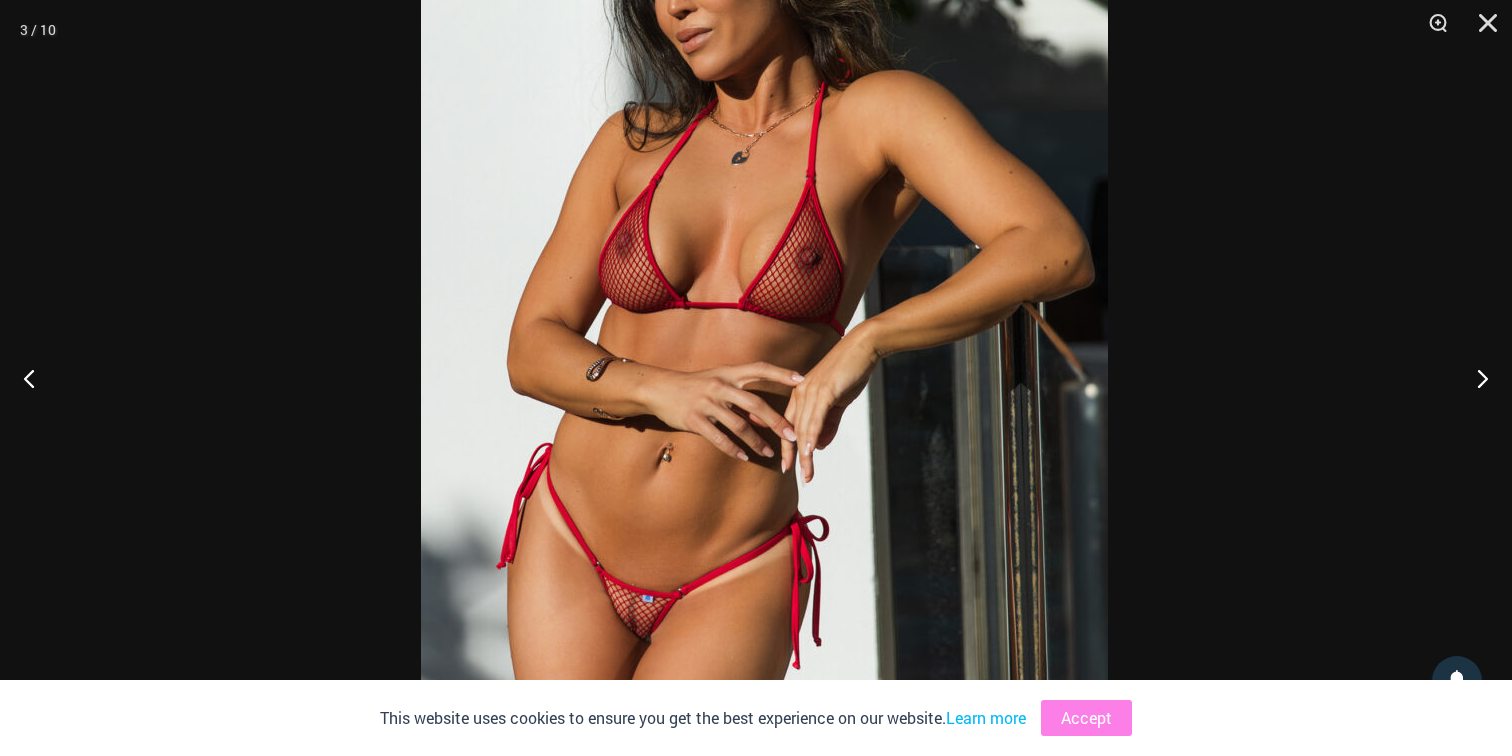 click at bounding box center [764, 303] 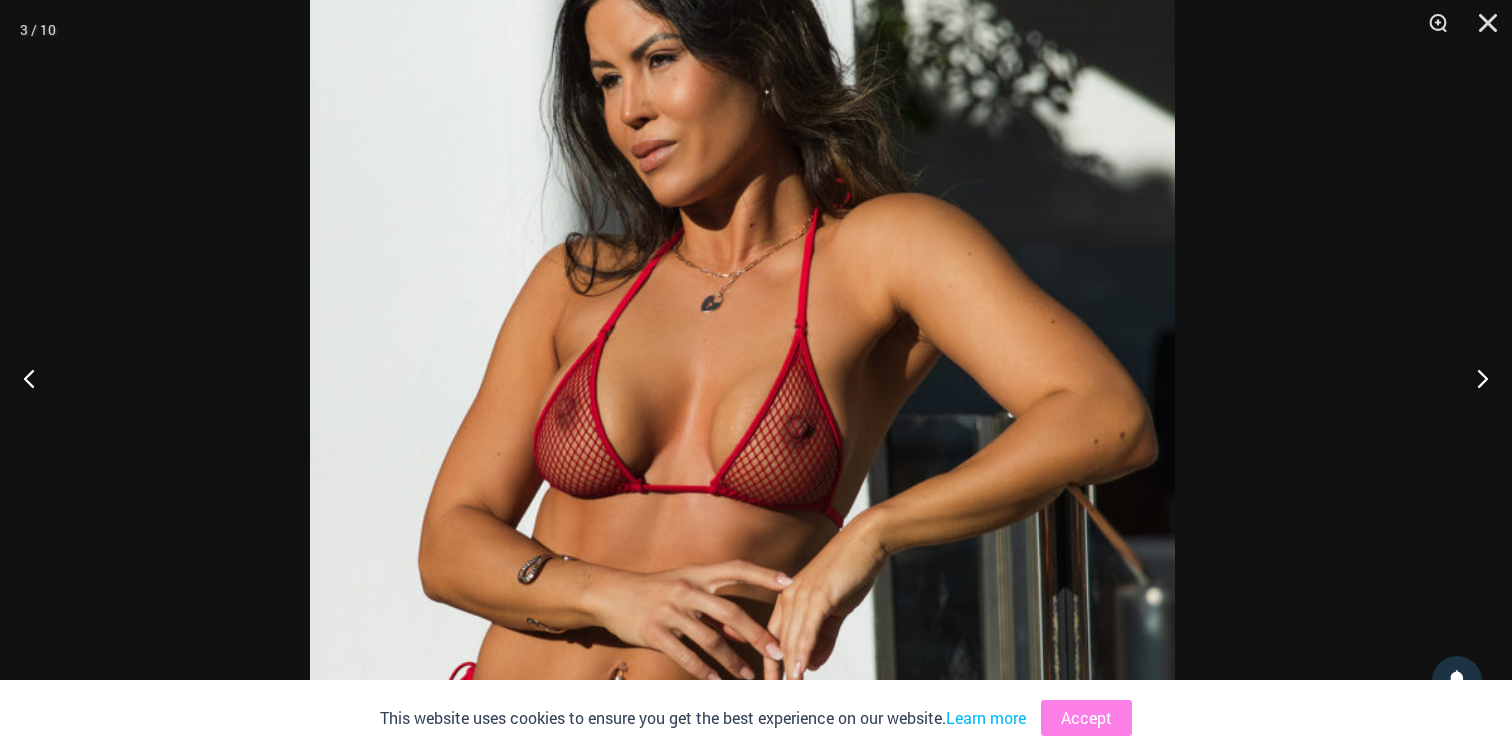 click at bounding box center (742, 486) 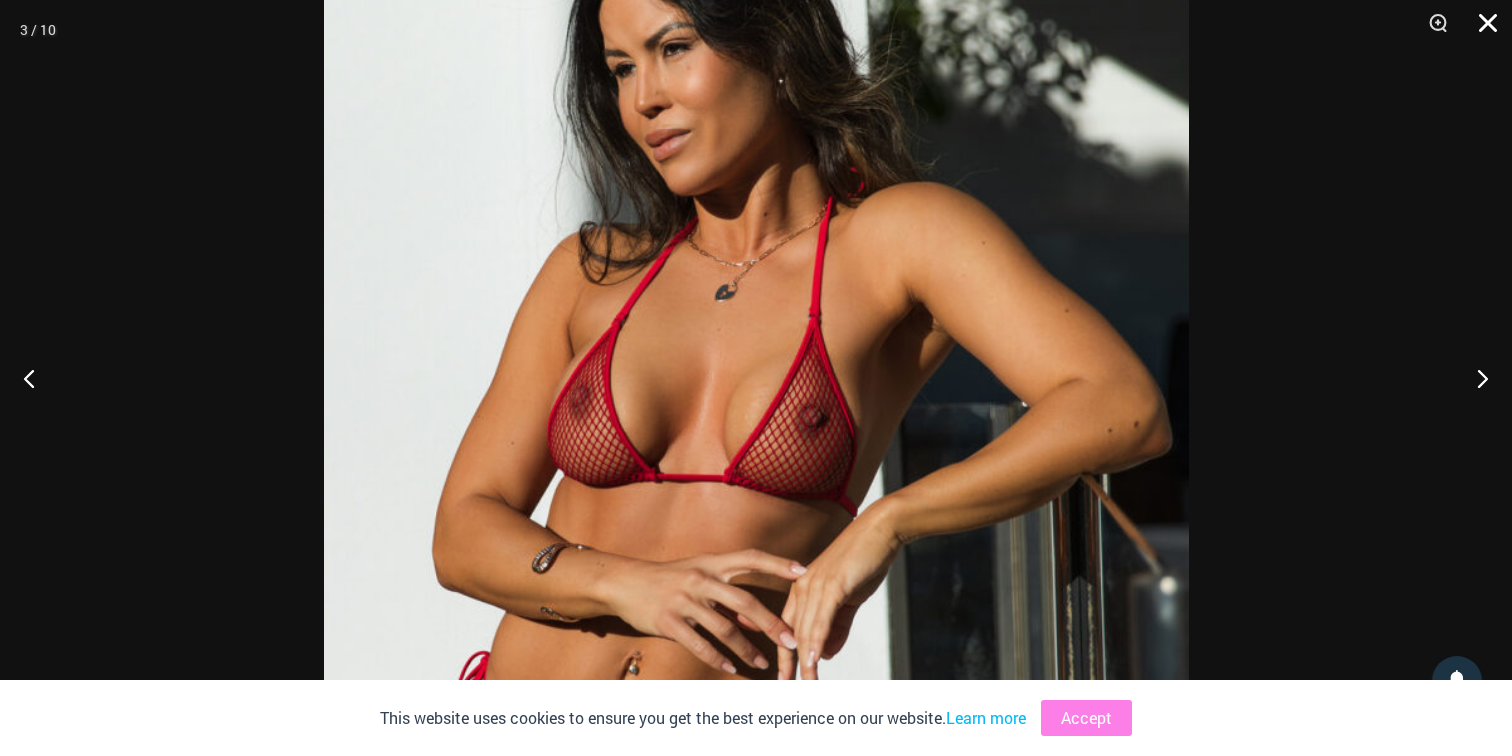 click at bounding box center (1481, 30) 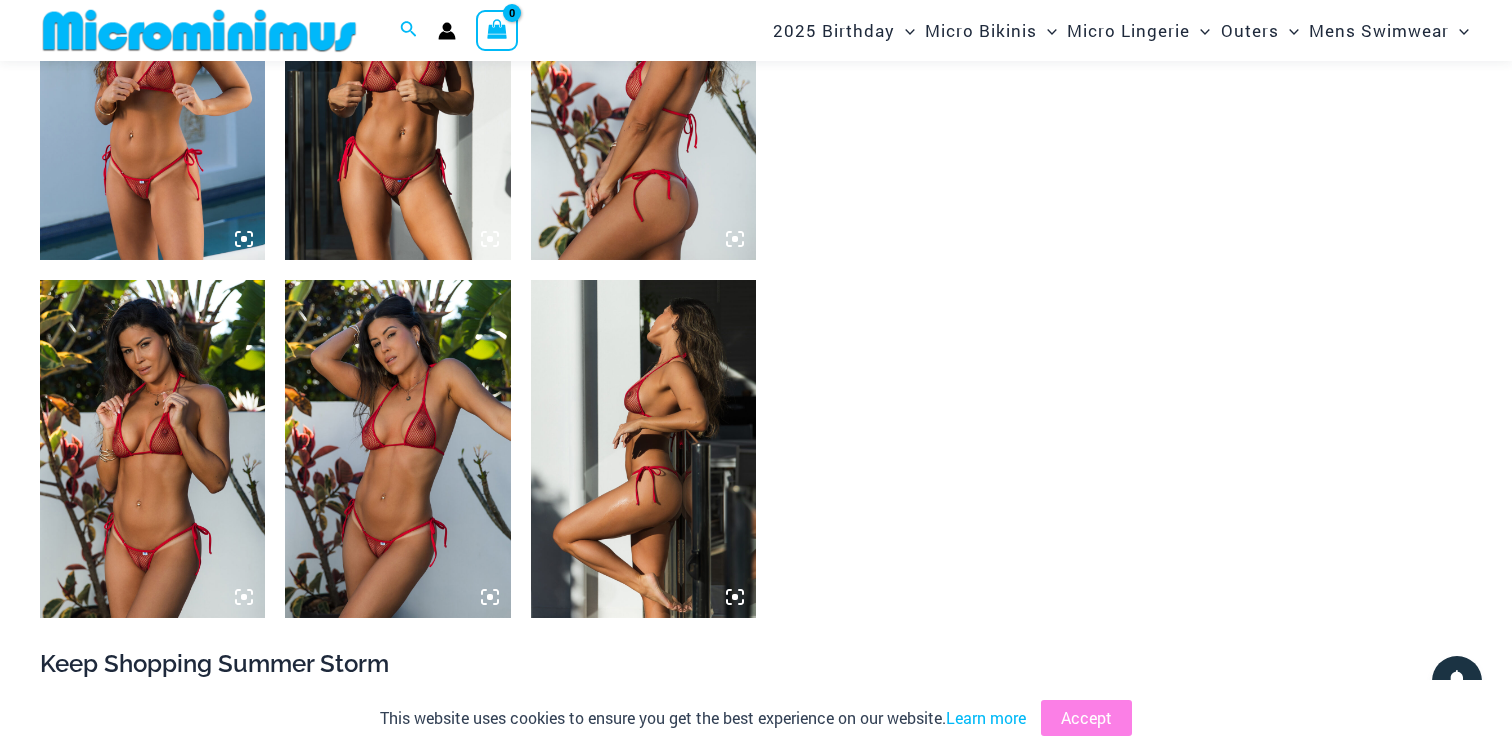 scroll, scrollTop: 1715, scrollLeft: 0, axis: vertical 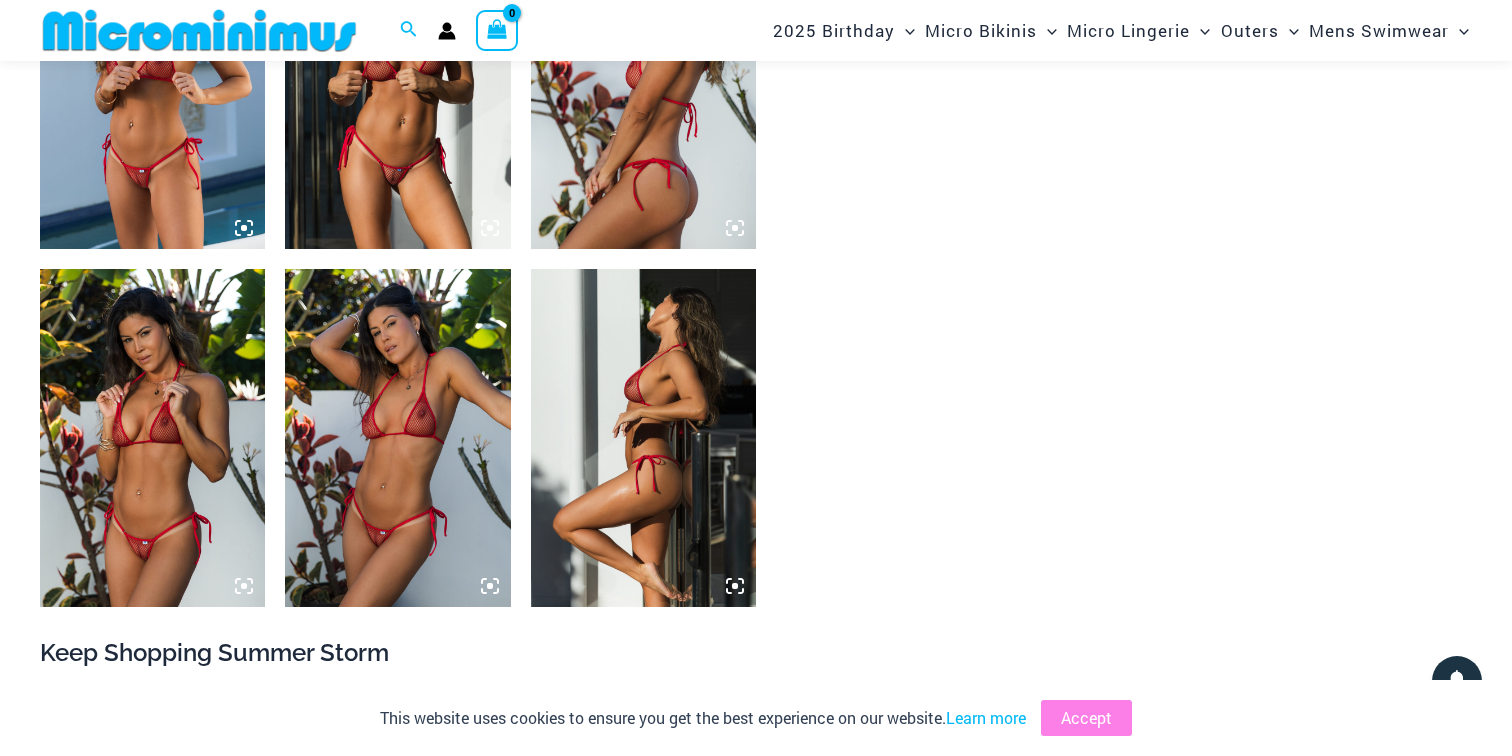 click at bounding box center [397, 438] 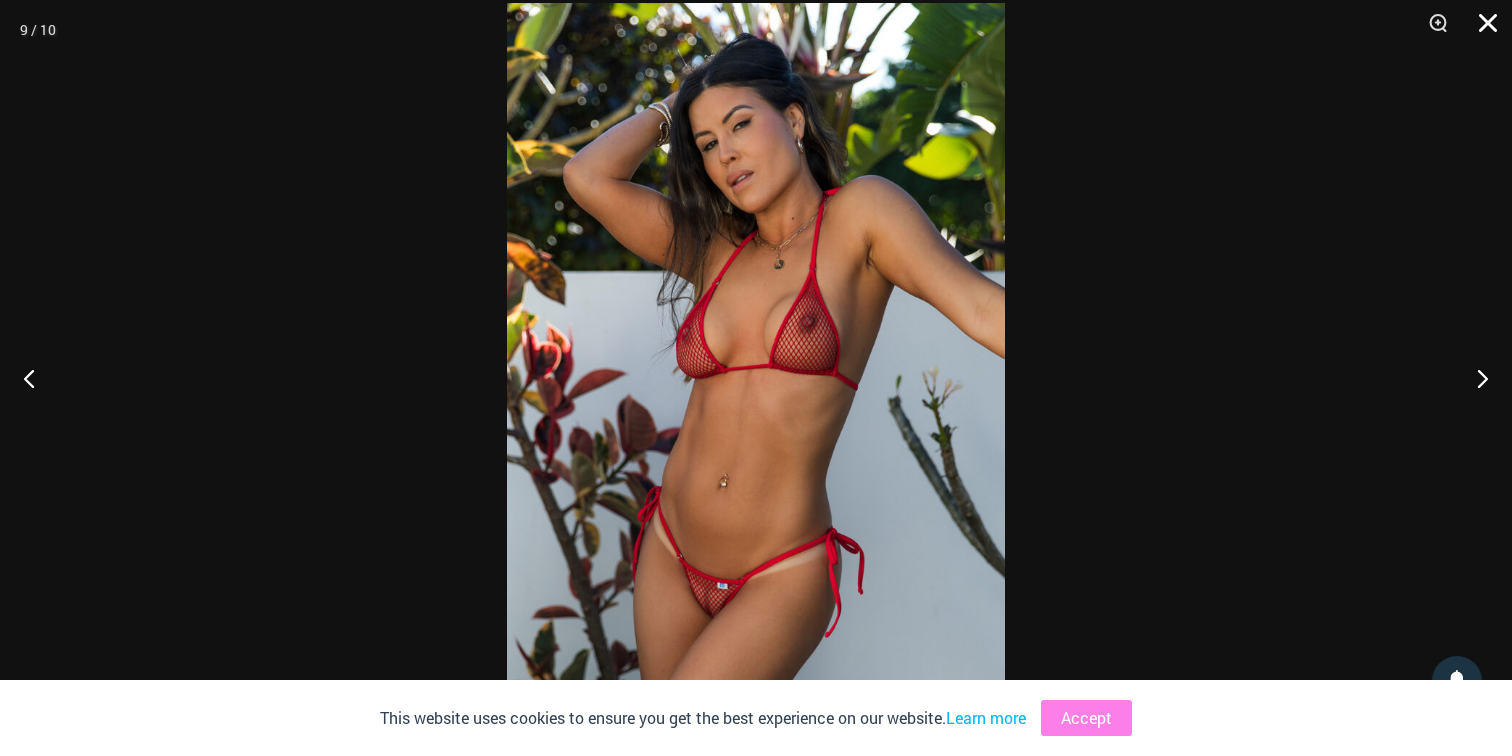 click at bounding box center [1481, 30] 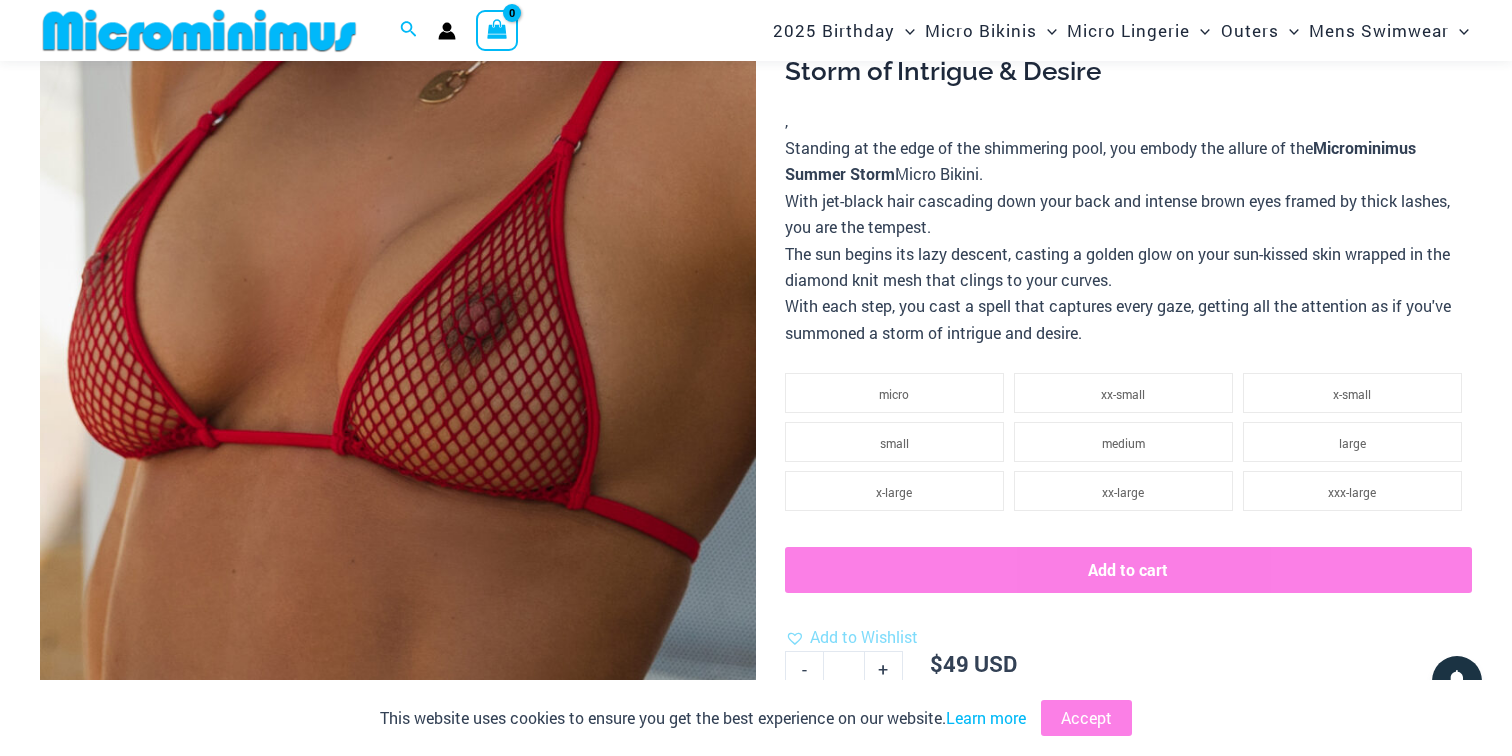 scroll, scrollTop: 214, scrollLeft: 0, axis: vertical 